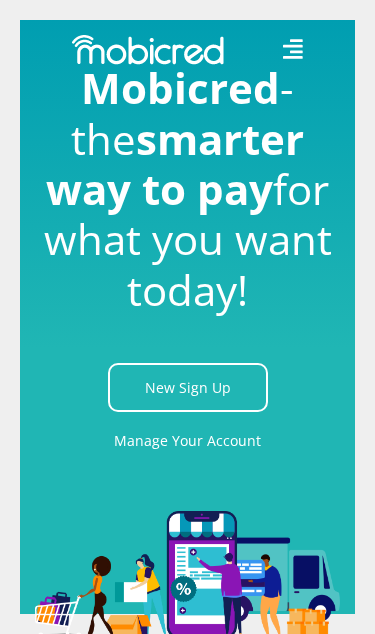 scroll, scrollTop: 0, scrollLeft: 0, axis: both 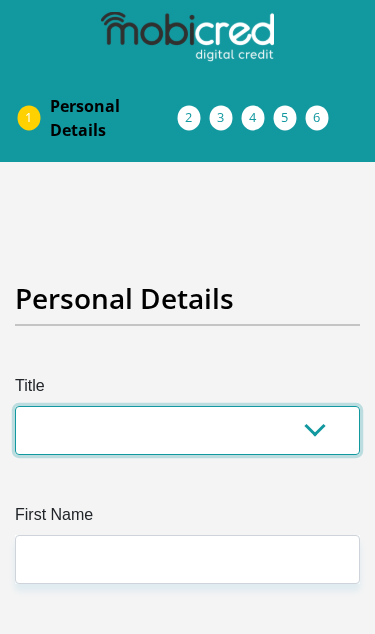 click on "Mr
Ms
Mrs
Dr
Other" at bounding box center (187, 430) 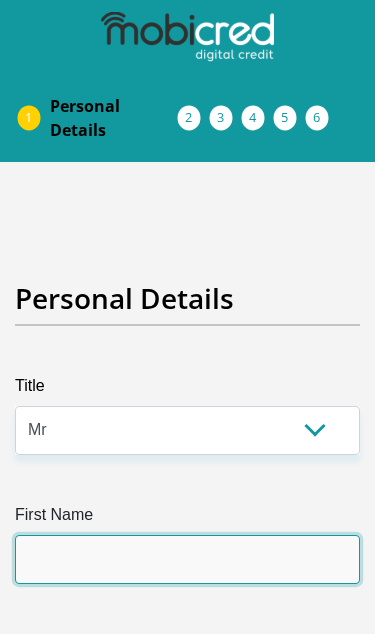 click on "First Name" at bounding box center (187, 559) 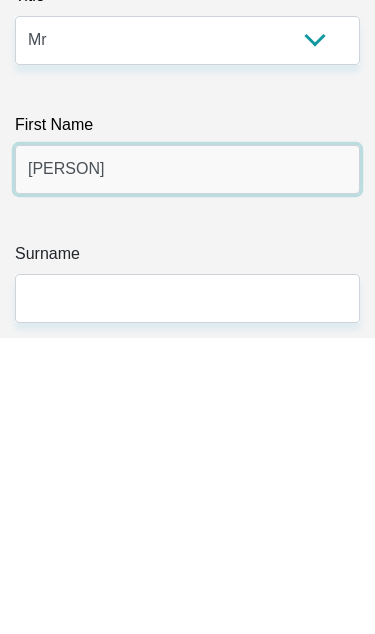type on "[PERSON]" 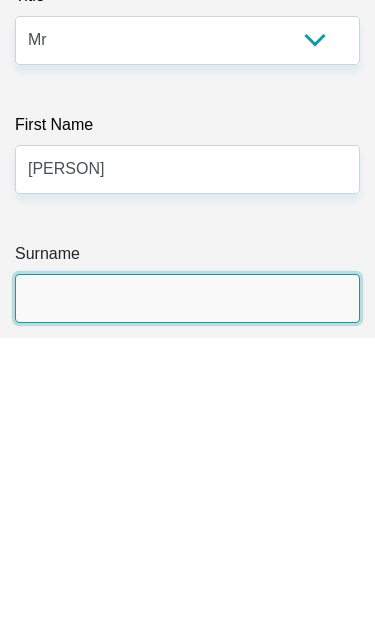 click on "Surname" at bounding box center (187, 595) 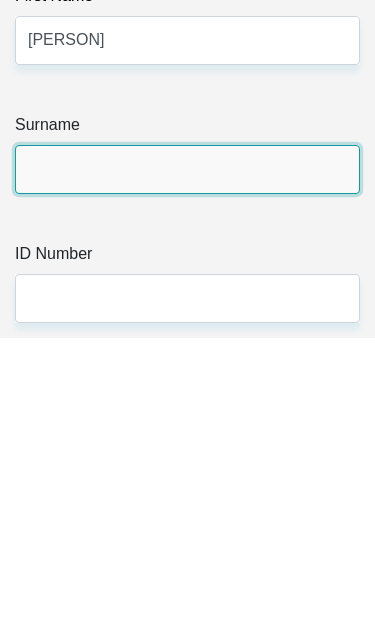 type on "[PERSON]" 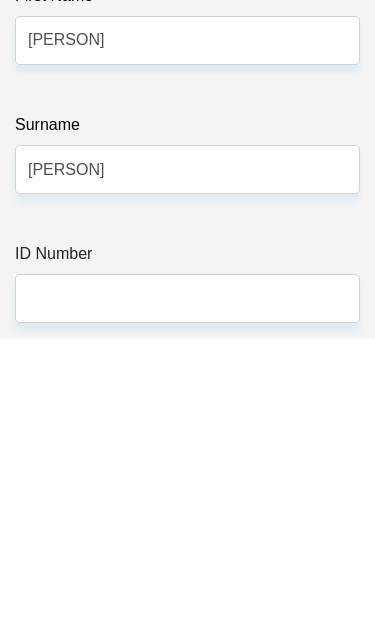 scroll, scrollTop: 519, scrollLeft: 0, axis: vertical 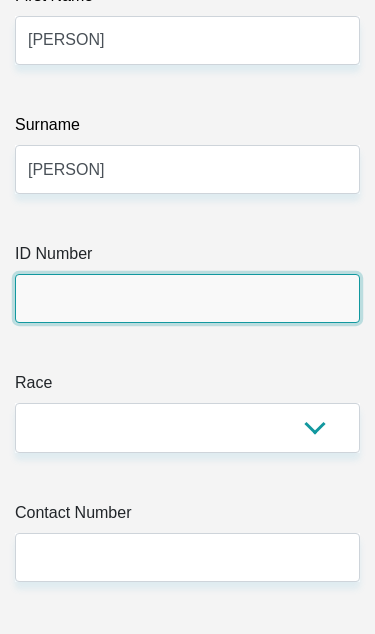 click on "ID Number" at bounding box center [187, 298] 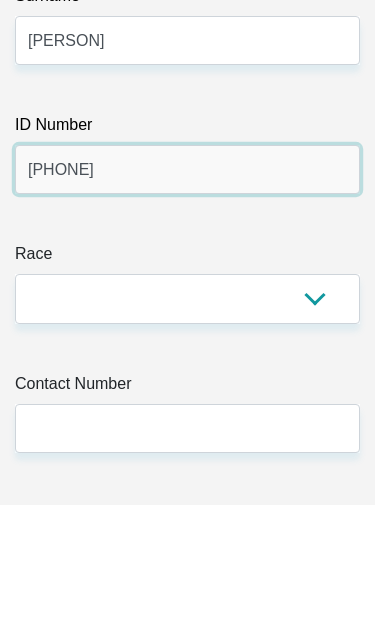 type on "[PHONE]" 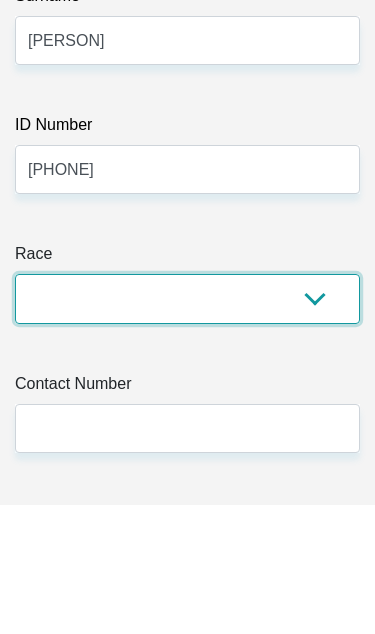 click on "Black
Coloured
Indian
White
Other" at bounding box center [187, 427] 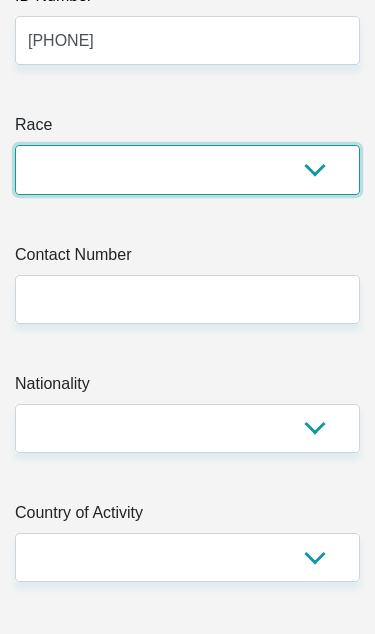 select on "1" 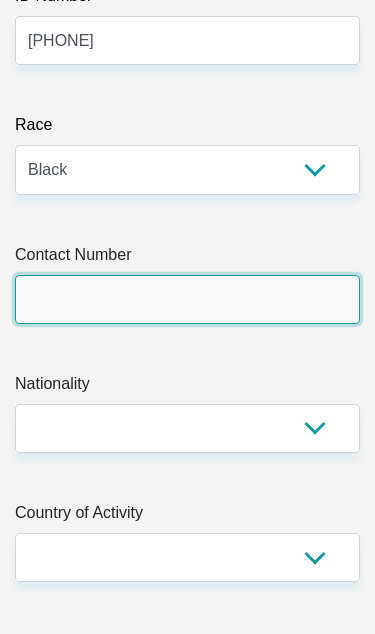 click on "Contact Number" at bounding box center (187, 299) 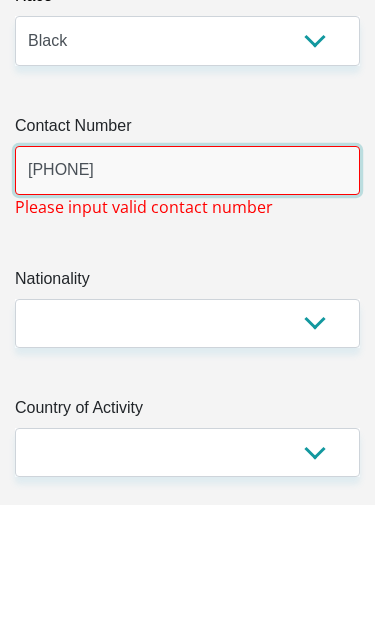 scroll, scrollTop: 906, scrollLeft: 0, axis: vertical 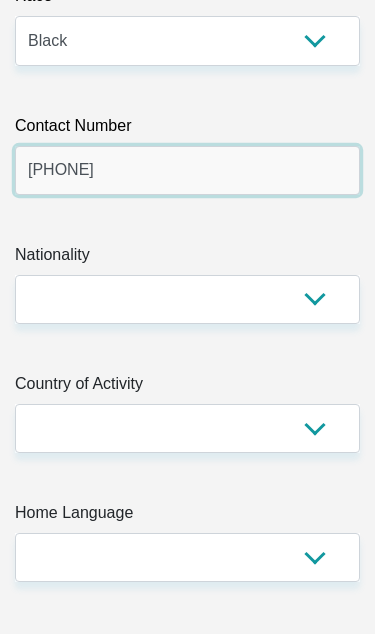 type on "[PHONE]" 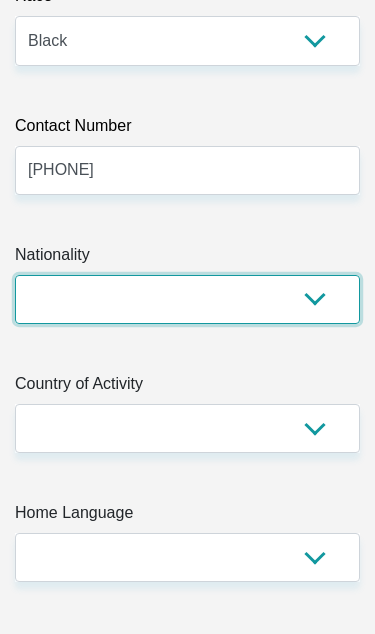 click on "South Africa
Afghanistan
Aland Islands
Albania
Algeria
America Samoa
American Virgin Islands
Andorra
Angola
Anguilla
Antarctica
Antigua and Barbuda
Argentina
Armenia
Aruba
Ascension Island
Australia
Austria
Azerbaijan
Bahamas
Bahrain
Bangladesh
Barbados
Chad" at bounding box center (187, 299) 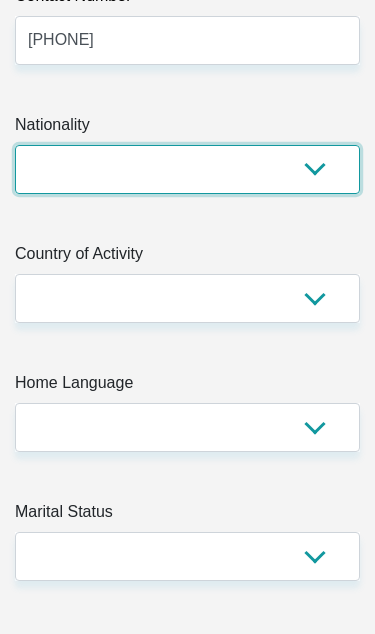 select on "ZAF" 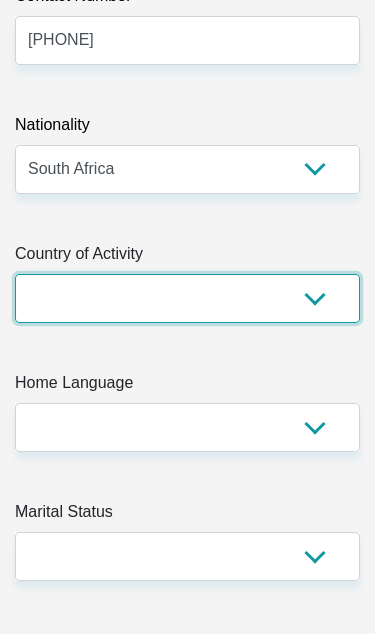 click on "South Africa
Afghanistan
Aland Islands
Albania
Algeria
America Samoa
American Virgin Islands
Andorra
Angola
Anguilla
Antarctica
Antigua and Barbuda
Argentina
Armenia
Aruba
Ascension Island
Australia
Austria
Azerbaijan
Chad" at bounding box center [187, 298] 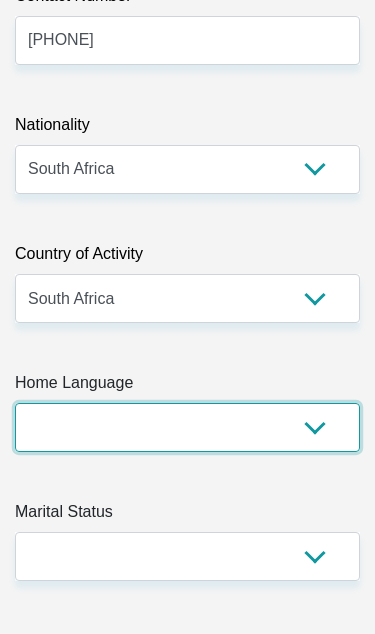 click on "Afrikaans
English
Sepedi
South Ndebele
Southern Sotho
Swati
Tsonga
Tswana
Venda
Xhosa
Zulu
Other" at bounding box center (187, 427) 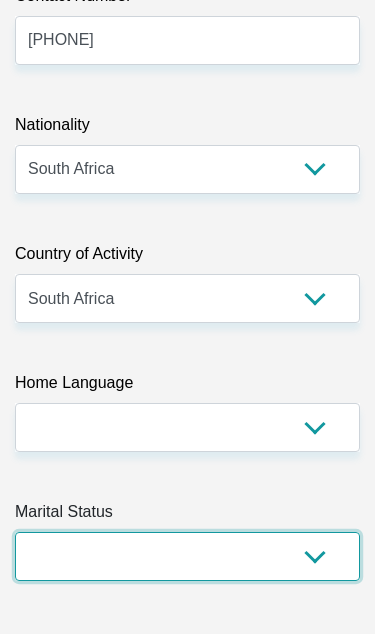 click on "Married ANC
Single
Divorced
Widowed
Married COP or Customary Law" at bounding box center [187, 556] 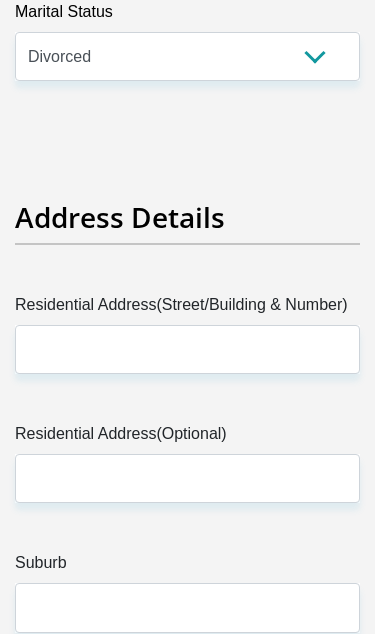 scroll, scrollTop: 1537, scrollLeft: 0, axis: vertical 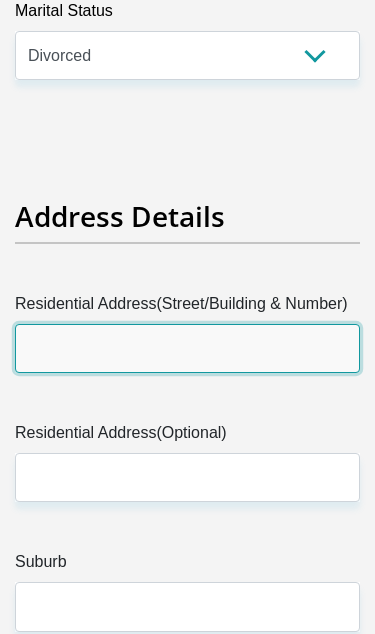 click on "Residential Address(Street/Building & Number)" at bounding box center (187, 348) 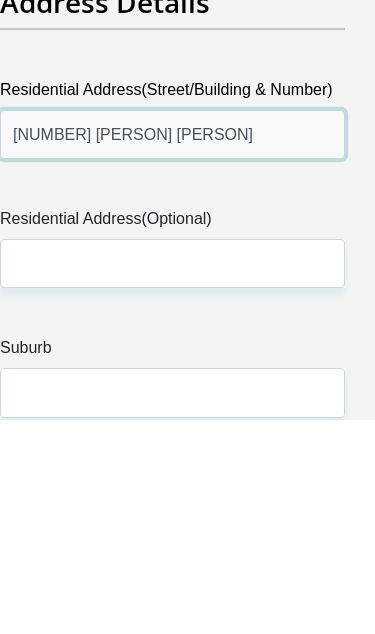 scroll, scrollTop: 1537, scrollLeft: 0, axis: vertical 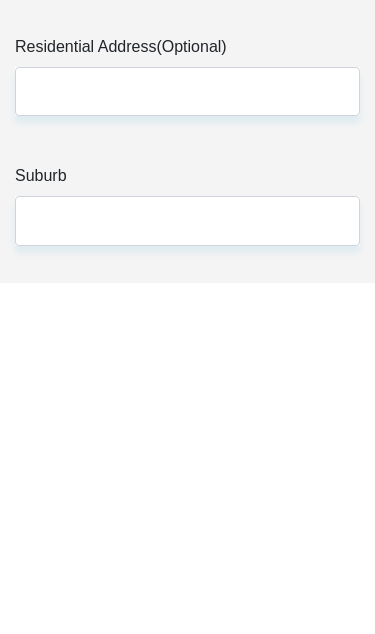 type on "[NUMBER] [PERSON] [PERSON]" 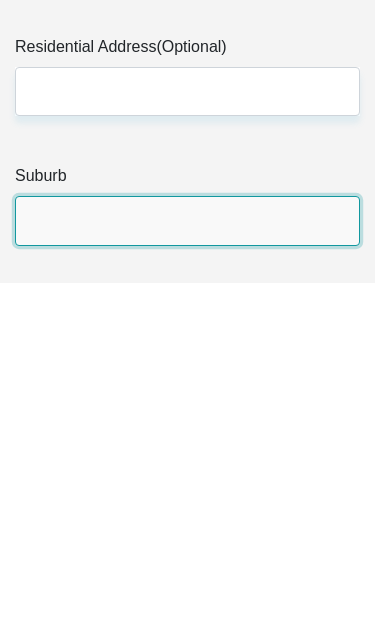 click on "Suburb" at bounding box center (187, 571) 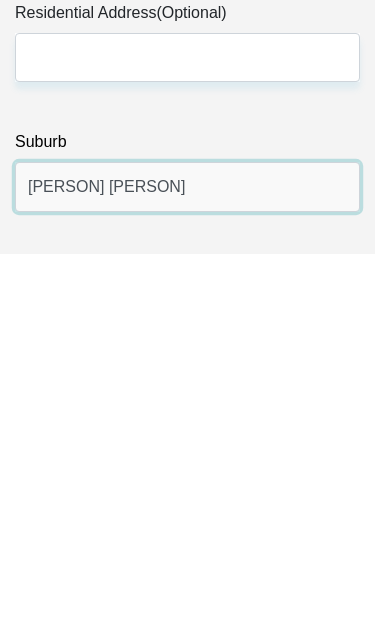 type on "[PERSON] [PERSON]" 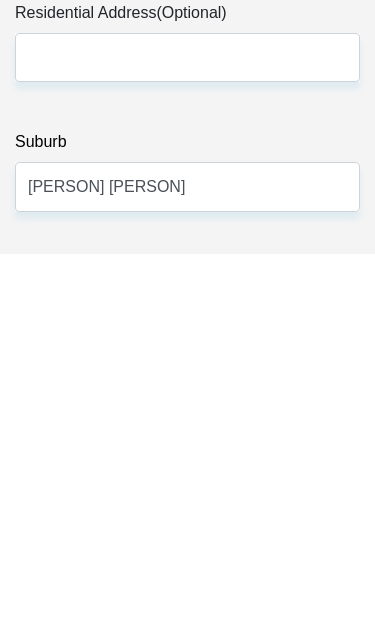 click on "City" at bounding box center [187, 696] 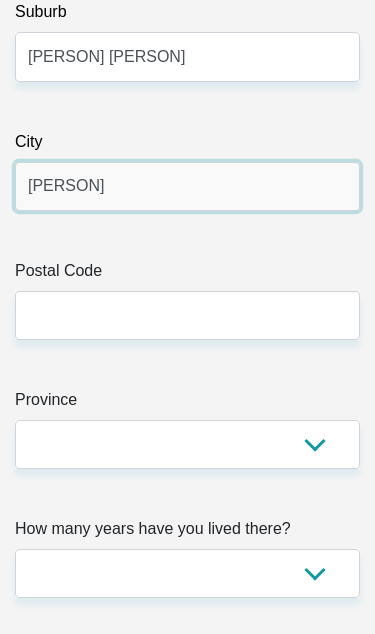 scroll, scrollTop: 2086, scrollLeft: 0, axis: vertical 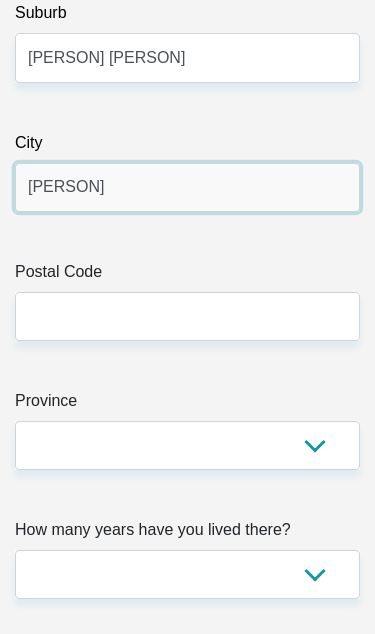 type on "[PERSON]" 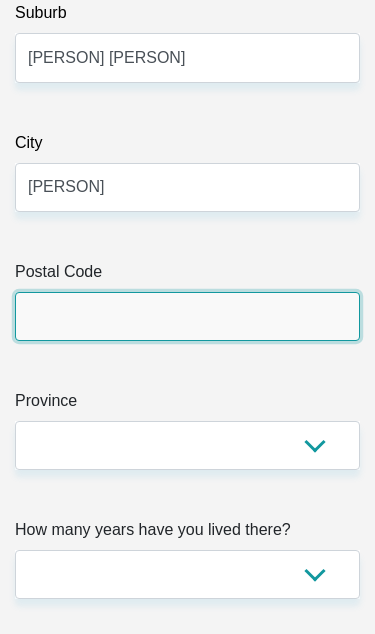 click on "Postal Code" at bounding box center [187, 316] 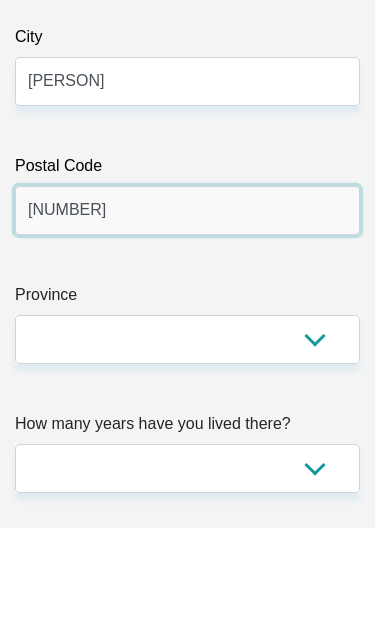 type on "[NUMBER]" 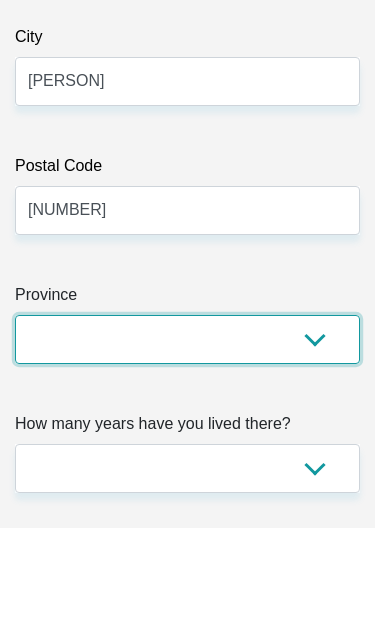click on "Eastern Cape
Free State
Gauteng
KwaZulu-Natal
Limpopo
Mpumalanga
Northern Cape
North West
Western Cape" at bounding box center [187, 445] 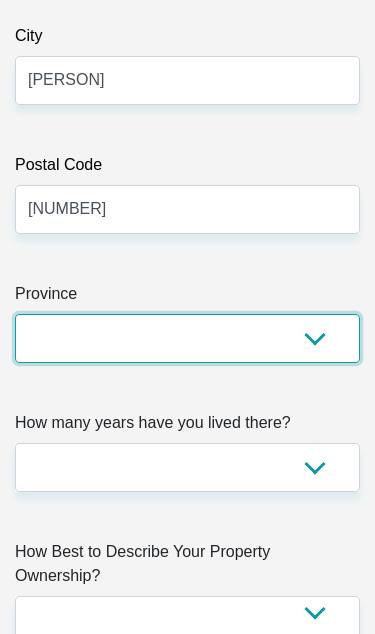 select on "Limpopo" 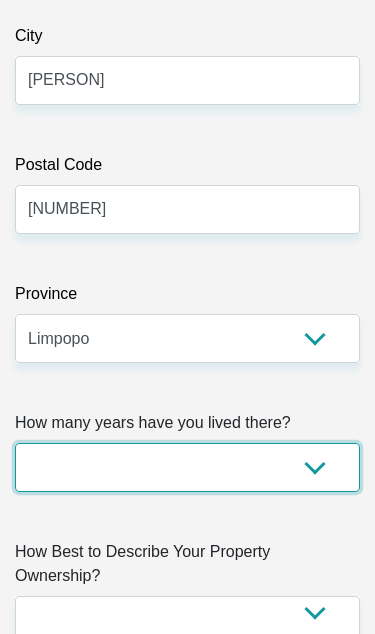 click on "less than 1 year
1-3 years
3-5 years
5+ years" at bounding box center (187, 467) 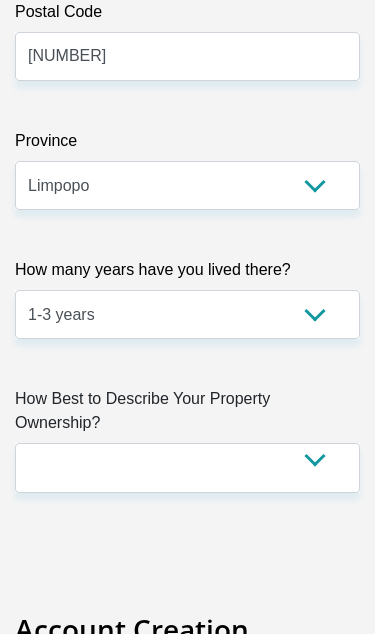 scroll, scrollTop: 2353, scrollLeft: 0, axis: vertical 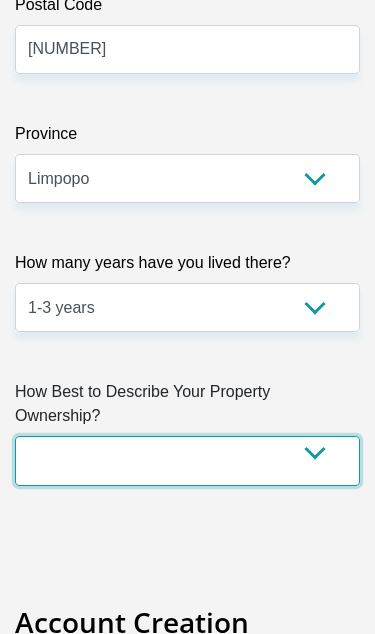 click on "Owned
Rented
Family Owned
Company Dwelling" at bounding box center (187, 460) 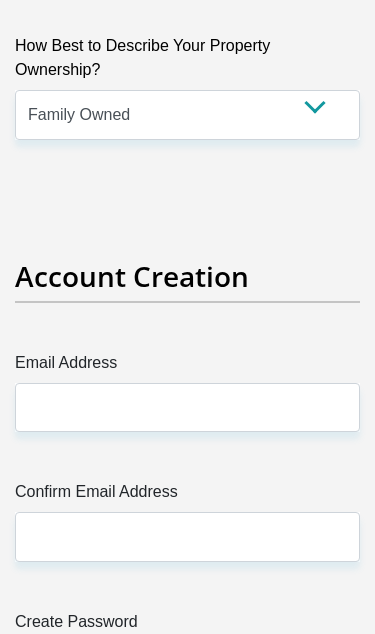 scroll, scrollTop: 2703, scrollLeft: 0, axis: vertical 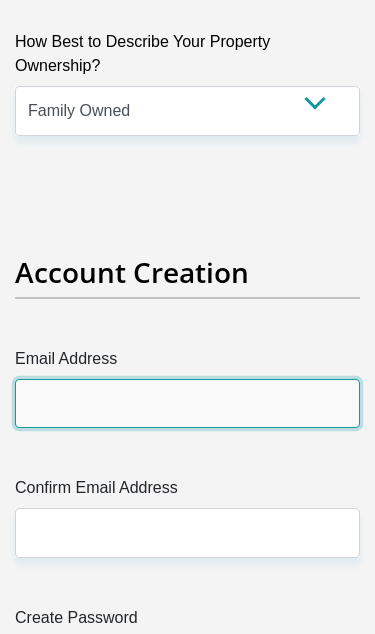 click on "Email Address" at bounding box center (187, 403) 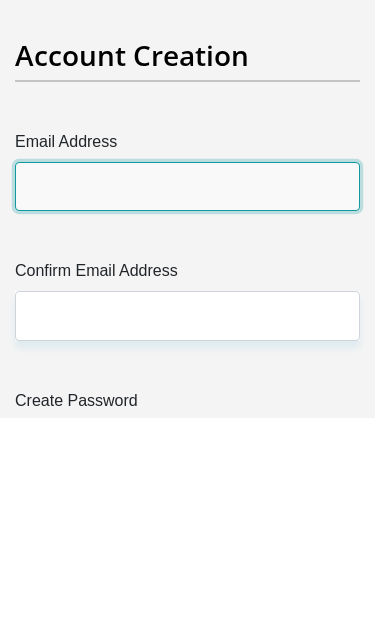 type on "[PERSON]@[DOMAIN]" 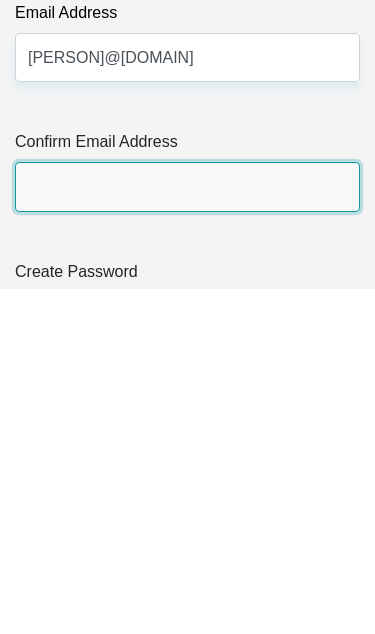 type on "[PERSON]@[DOMAIN]" 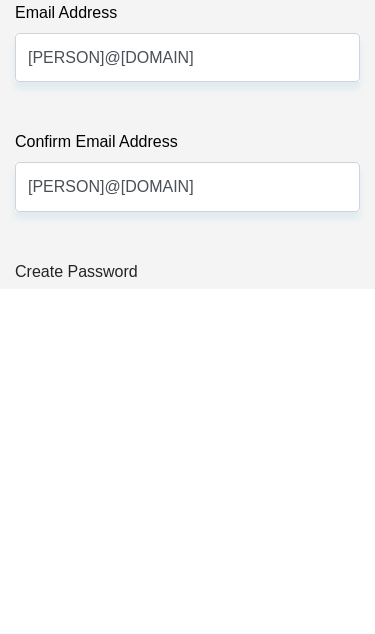 scroll, scrollTop: 3049, scrollLeft: 0, axis: vertical 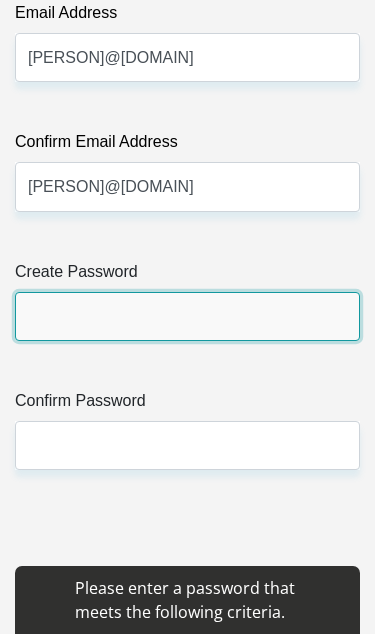 click on "Create Password" at bounding box center (187, 316) 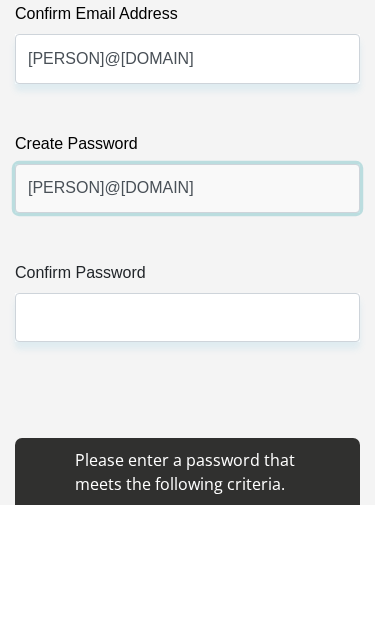 type on "[PERSON]@[DOMAIN]" 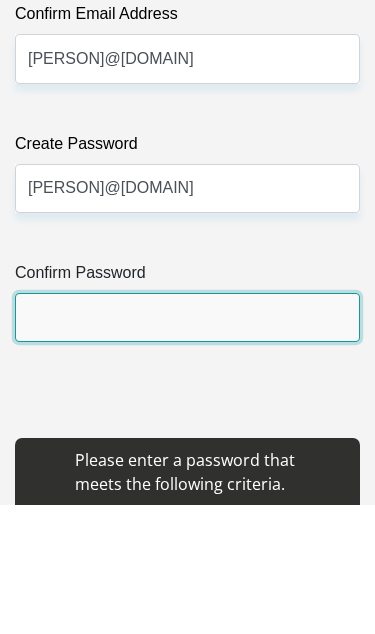 click on "Confirm Password" at bounding box center (187, 446) 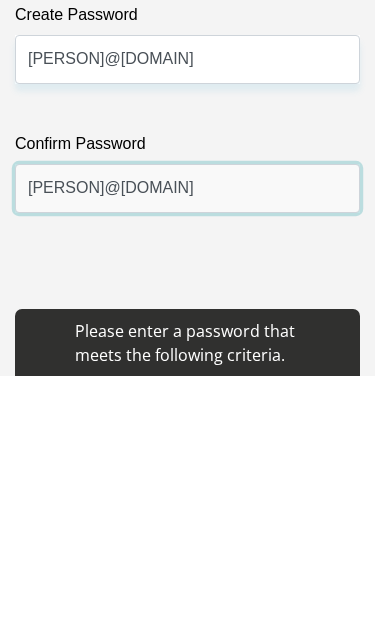 type on "[PERSON]@[DOMAIN]" 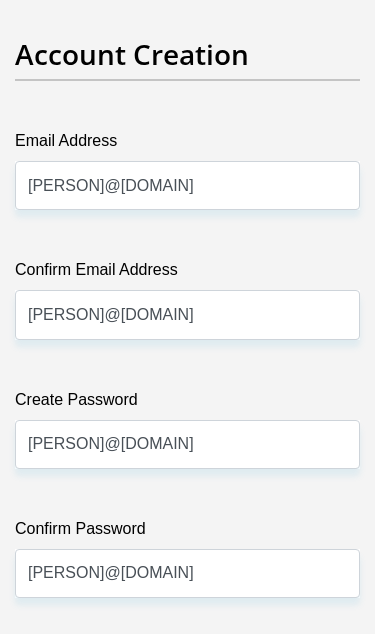 scroll, scrollTop: 2924, scrollLeft: 0, axis: vertical 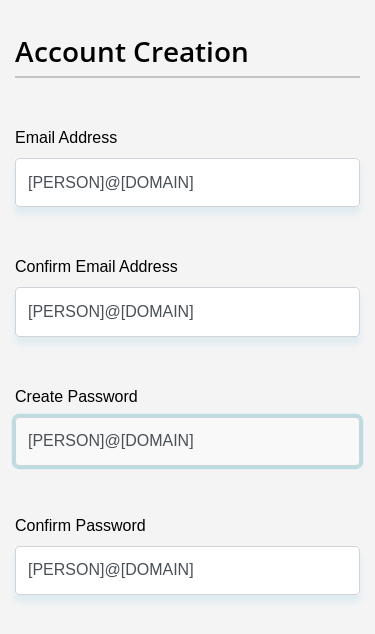 click on "[PERSON]@[DOMAIN]" at bounding box center [187, 441] 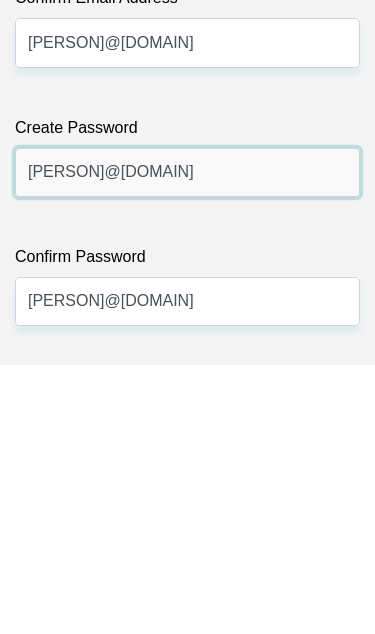 type on "[PERSON]@[DOMAIN]" 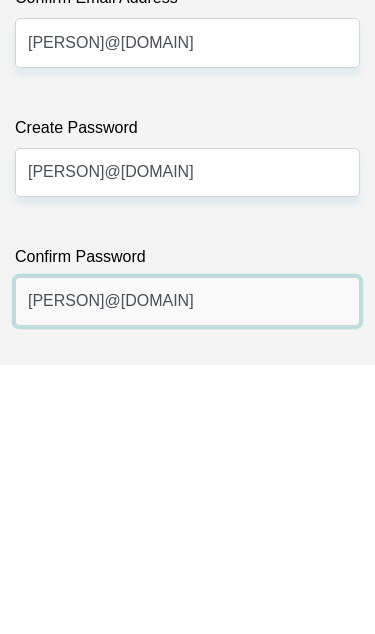 click on "[PERSON]@[DOMAIN]" at bounding box center [187, 570] 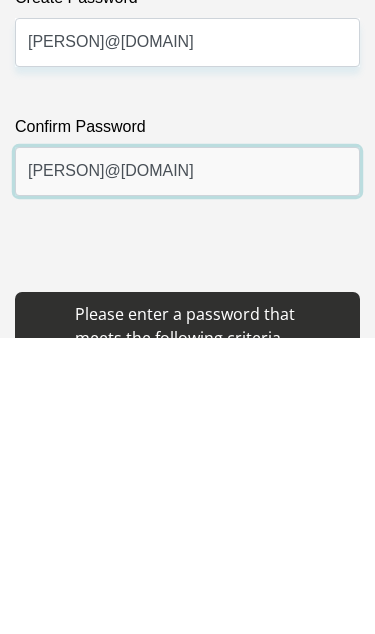 type on "[PERSON]@[DOMAIN]" 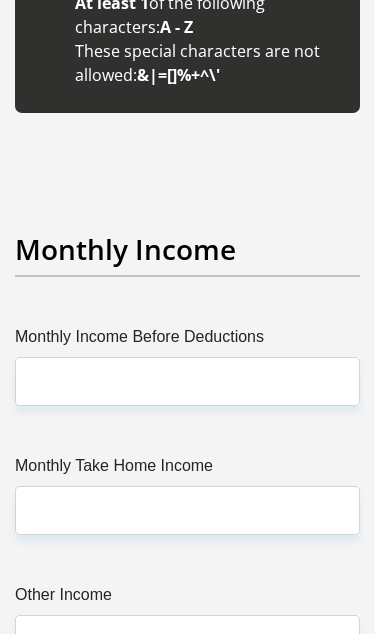 scroll, scrollTop: 3846, scrollLeft: 0, axis: vertical 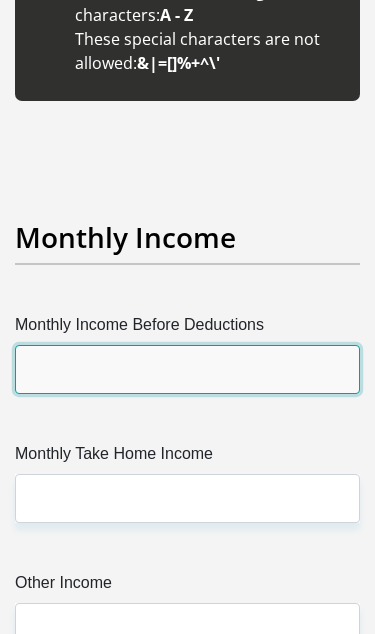 click on "Monthly Income Before Deductions" at bounding box center (187, 369) 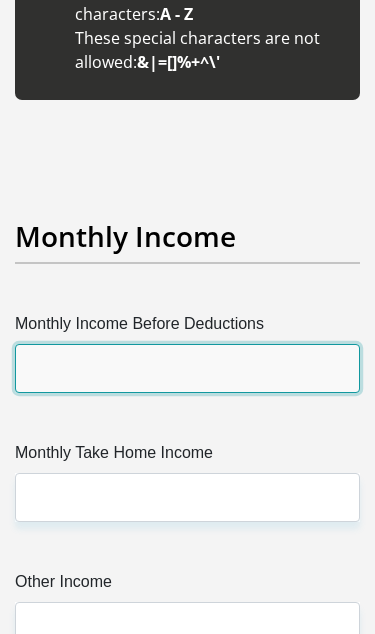 scroll, scrollTop: 3846, scrollLeft: 0, axis: vertical 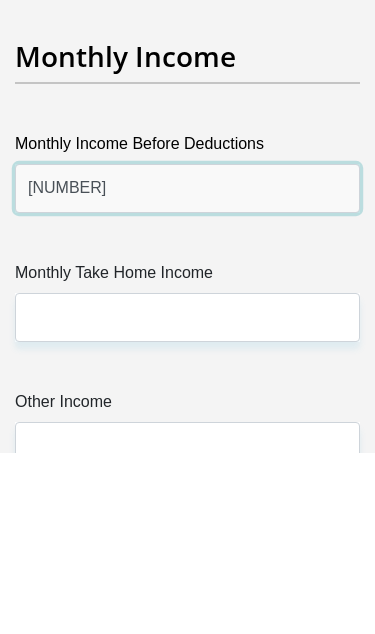 type on "[NUMBER]" 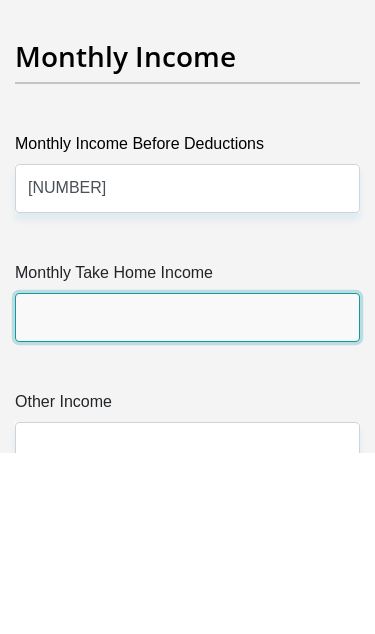 click on "Monthly Take Home Income" at bounding box center (187, 498) 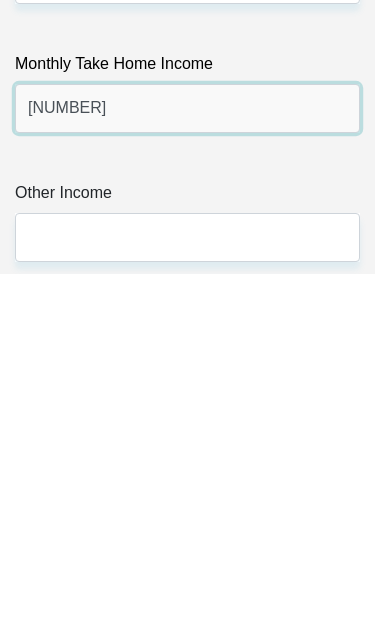 type on "[NUMBER]" 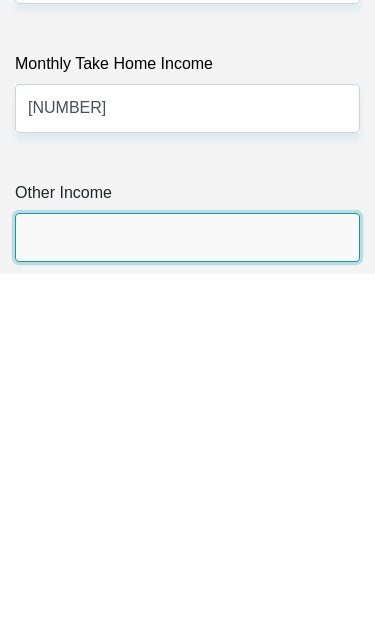 click on "Other Income" at bounding box center (187, 597) 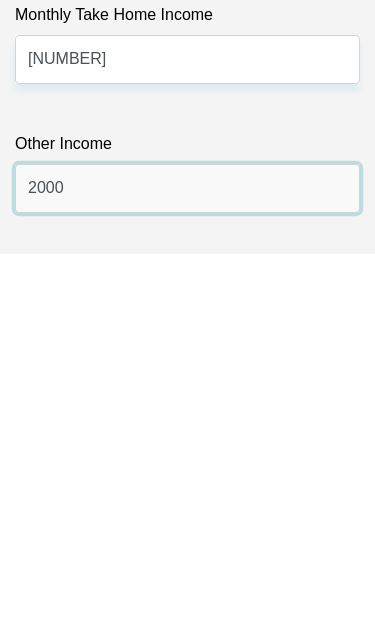type on "2000" 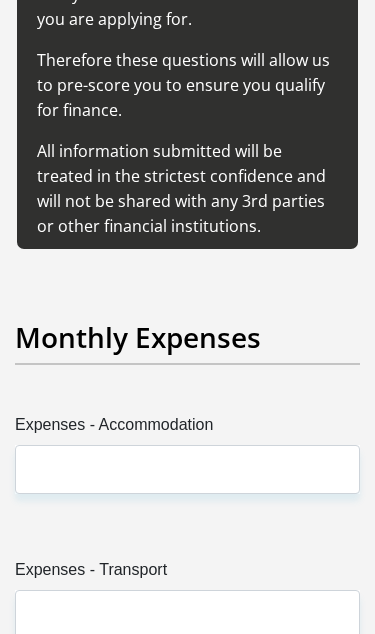 scroll, scrollTop: 4685, scrollLeft: 0, axis: vertical 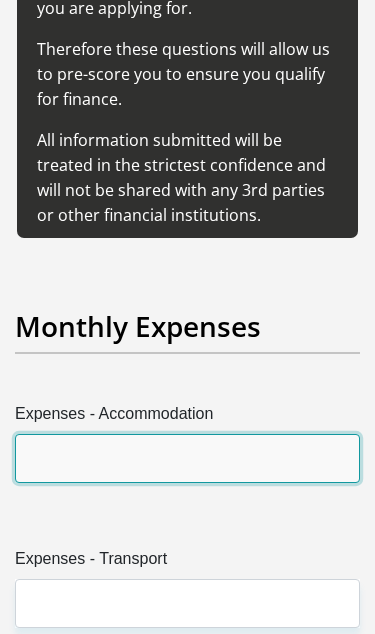 click on "Expenses - Accommodation" at bounding box center [187, 458] 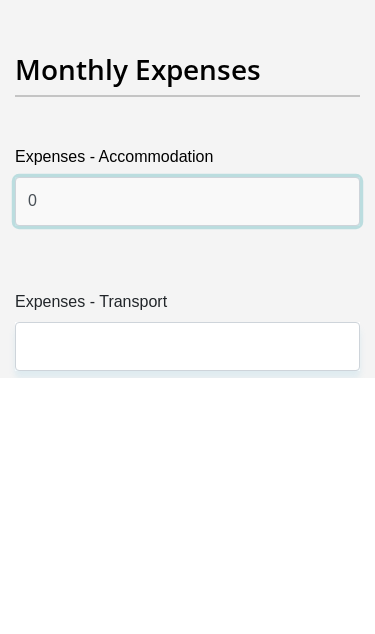 type on "0" 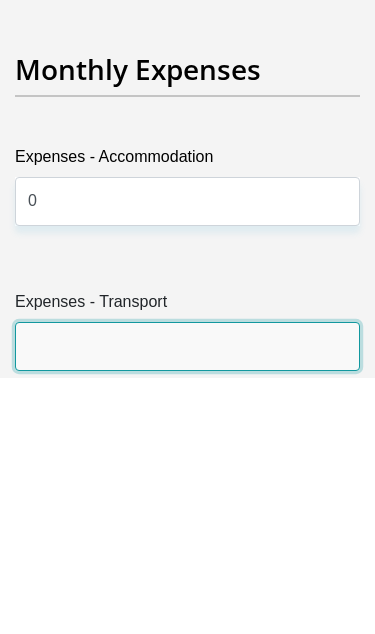 click on "Expenses - Transport" at bounding box center [187, 603] 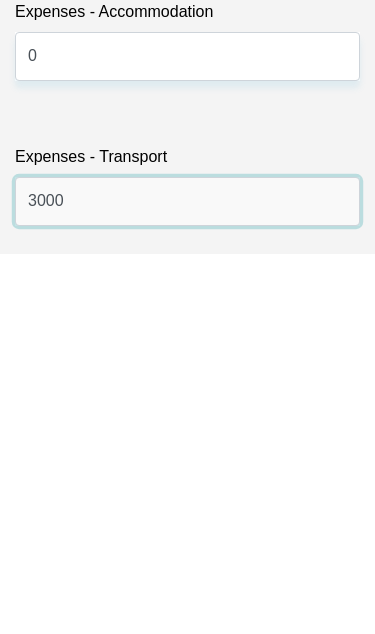 type on "3000" 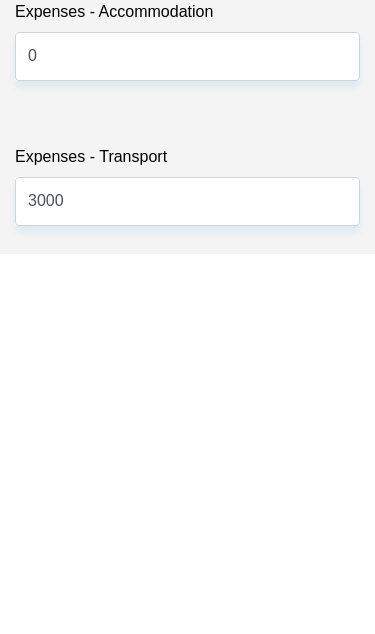 click on "Expenses - Medical" at bounding box center (187, 726) 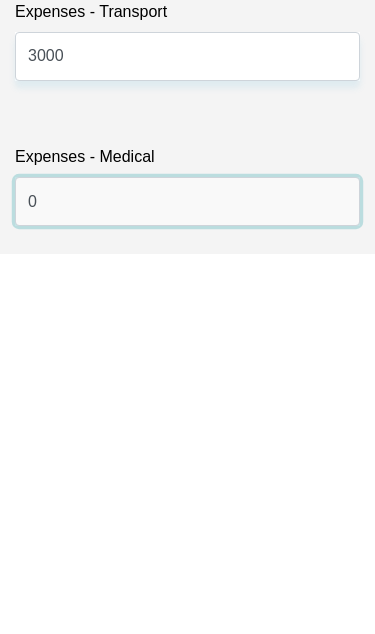 type on "0" 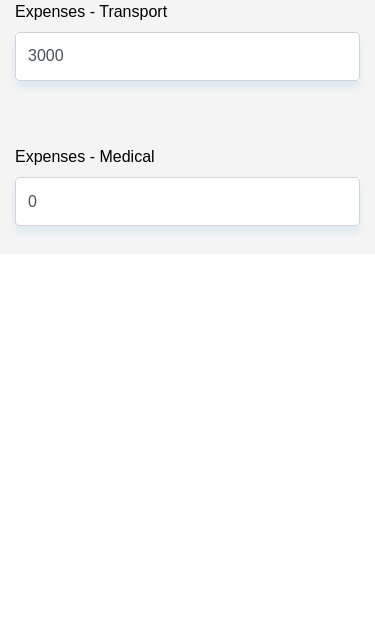 click on "Expenses - Food" at bounding box center (187, 726) 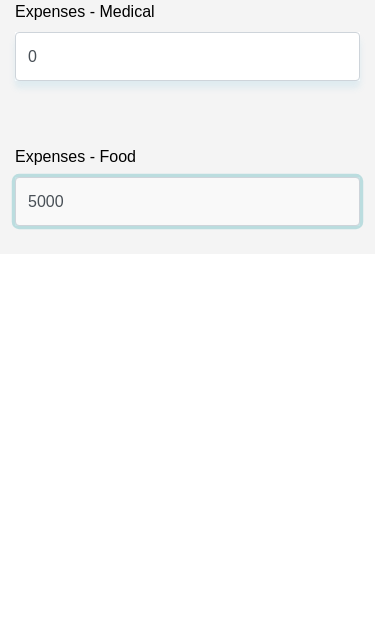 type on "5000" 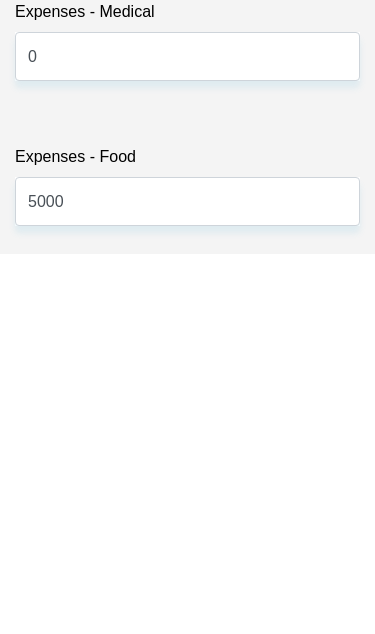 click on "Expenses - Water/Electricity" at bounding box center (187, 726) 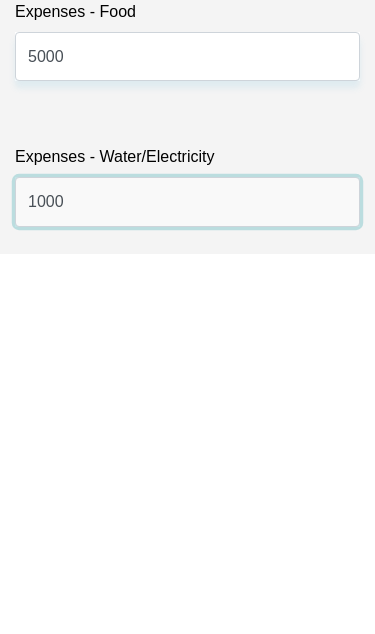 type on "1000" 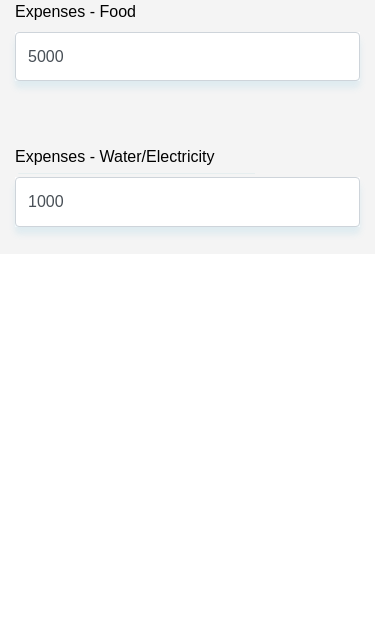 click on "Expenses - Education" at bounding box center (187, 727) 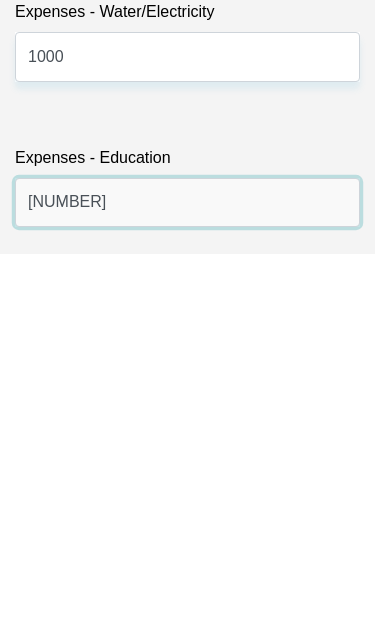 type on "[NUMBER]" 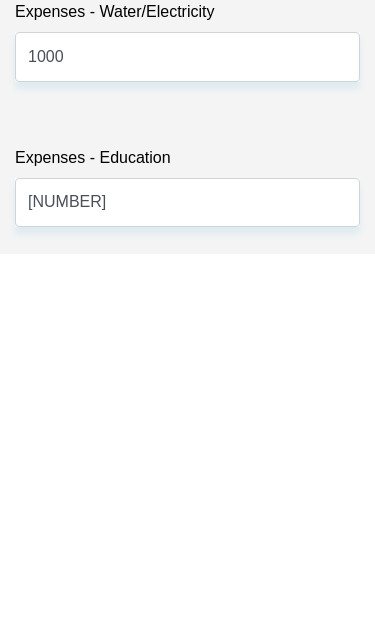 click on "Expenses - Child Maintenance" at bounding box center [187, 727] 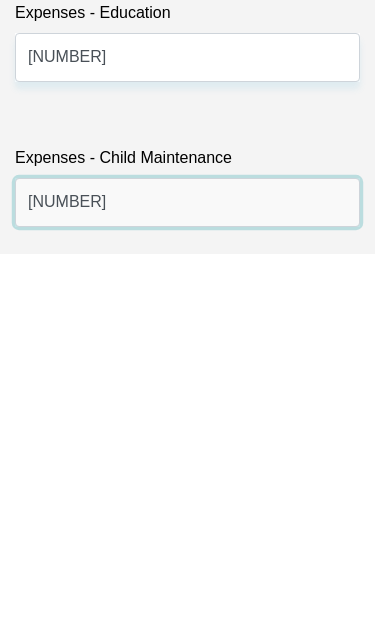 type on "[NUMBER]" 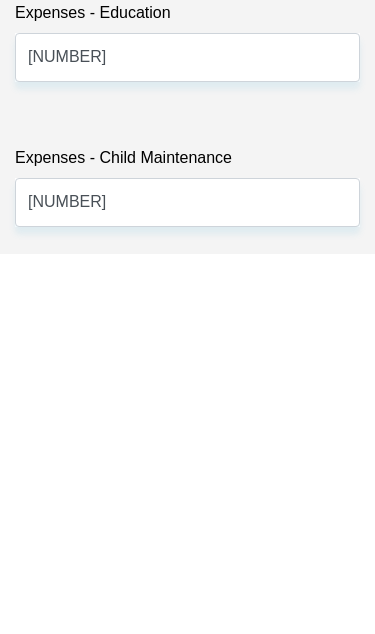 scroll, scrollTop: 5813, scrollLeft: 0, axis: vertical 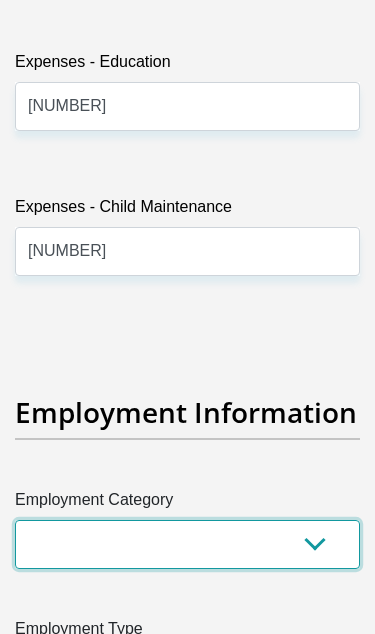 click on "AGRICULTURE
ALCOHOL & TOBACCO
CONSTRUCTION MATERIALS
METALLURGY
EQUIPMENT FOR RENEWABLE ENERGY
SPECIALIZED CONTRACTORS
CAR
GAMING (INCL. INTERNET
OTHER WHOLESALE
UNLICENSED PHARMACEUTICALS
CURRENCY EXCHANGE HOUSES
OTHER FINANCIAL INSTITUTIONS & INSURANCE
REAL ESTATE AGENTS
OIL & GAS
OTHER MATERIALS (E.G. IRON ORE)
PRECIOUS STONES & PRECIOUS METALS
POLITICAL ORGANIZATIONS
RELIGIOUS ORGANIZATIONS(NOT SECTS)
ACTI. HAVING BUSINESS DEAL WITH PUBLIC ADMINISTRATION
LAUNDROMATS" at bounding box center (187, 544) 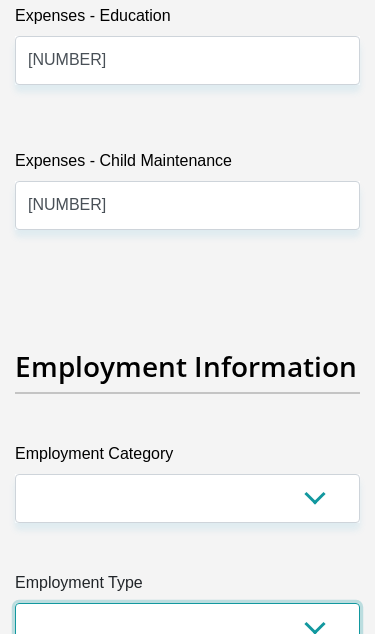 click on "College/Lecturer
Craft Seller
Creative
Driver
Executive
Farmer
Forces - Non Commissioned
Forces - Officer
Hawker
Housewife
Labourer
Licenced Professional
Manager
Miner
Non Licenced Professional
Office Staff/Clerk
Outside Worker
Pensioner
Permanent Teacher
Production/Manufacturing
Sales
Self-Employed
Semi-Professional Worker
Service Industry  Social Worker  Student" at bounding box center [187, 627] 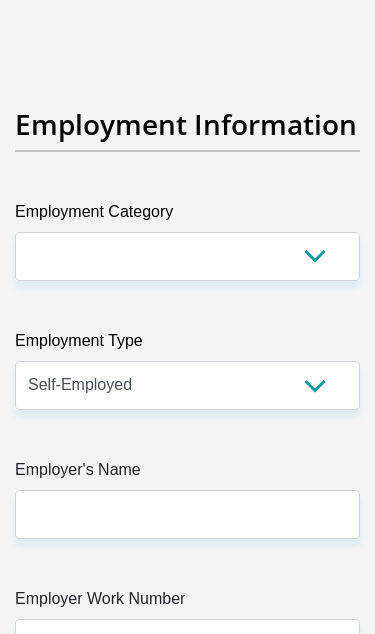 scroll, scrollTop: 6070, scrollLeft: 0, axis: vertical 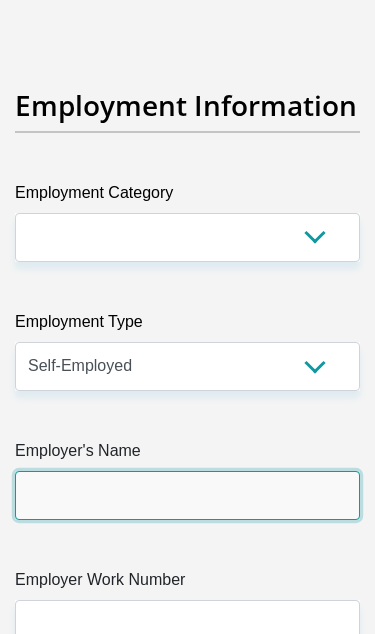 click on "Employer's Name" at bounding box center [187, 495] 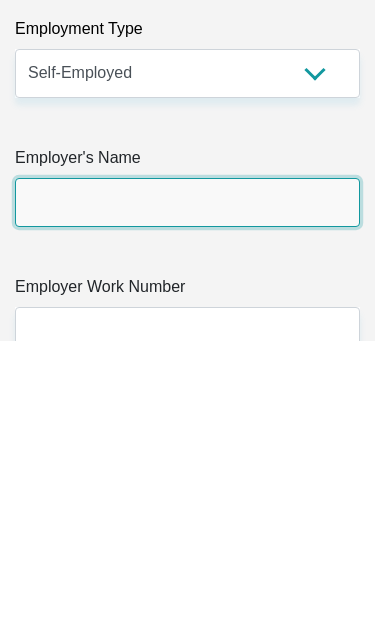 type on "[PERSON]" 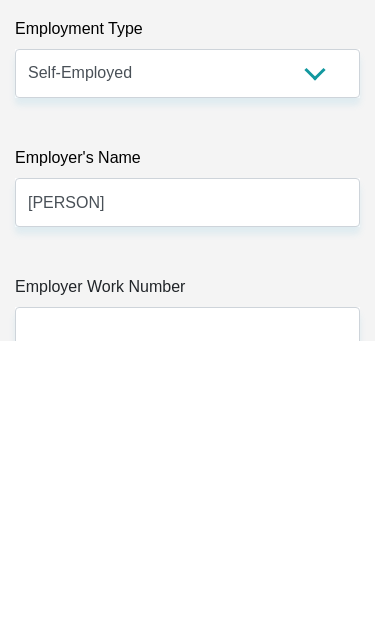 scroll, scrollTop: 6364, scrollLeft: 0, axis: vertical 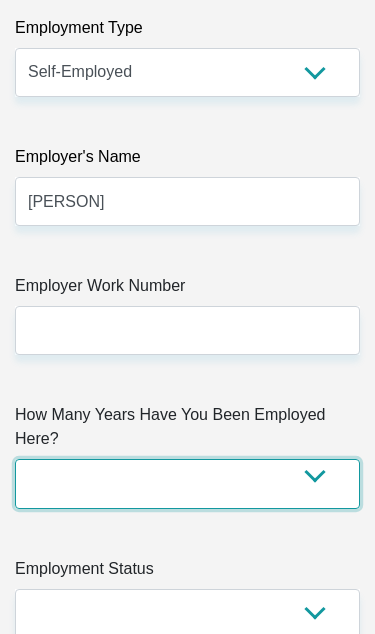 click on "less than 1 year
1-3 years
3-5 years
5+ years" at bounding box center [187, 483] 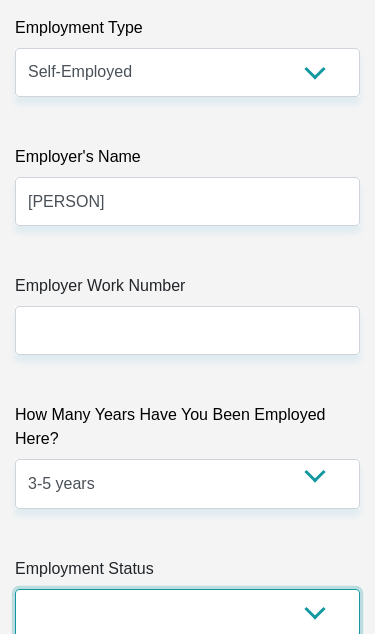 click on "Permanent/Full-time
Part-time/Casual
Contract Worker
Self-Employed
Housewife
Retired
Student
Medically Boarded
Disability
Unemployed" at bounding box center (187, 613) 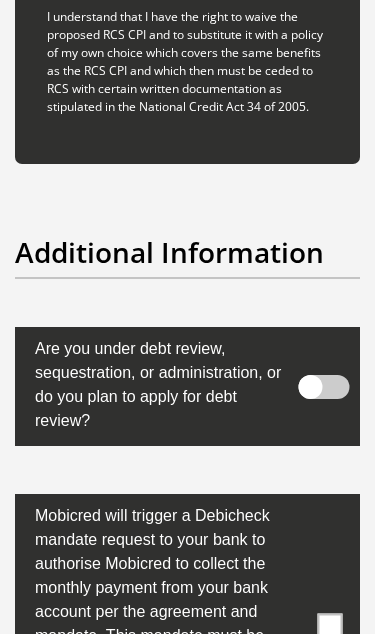scroll, scrollTop: 10098, scrollLeft: 0, axis: vertical 